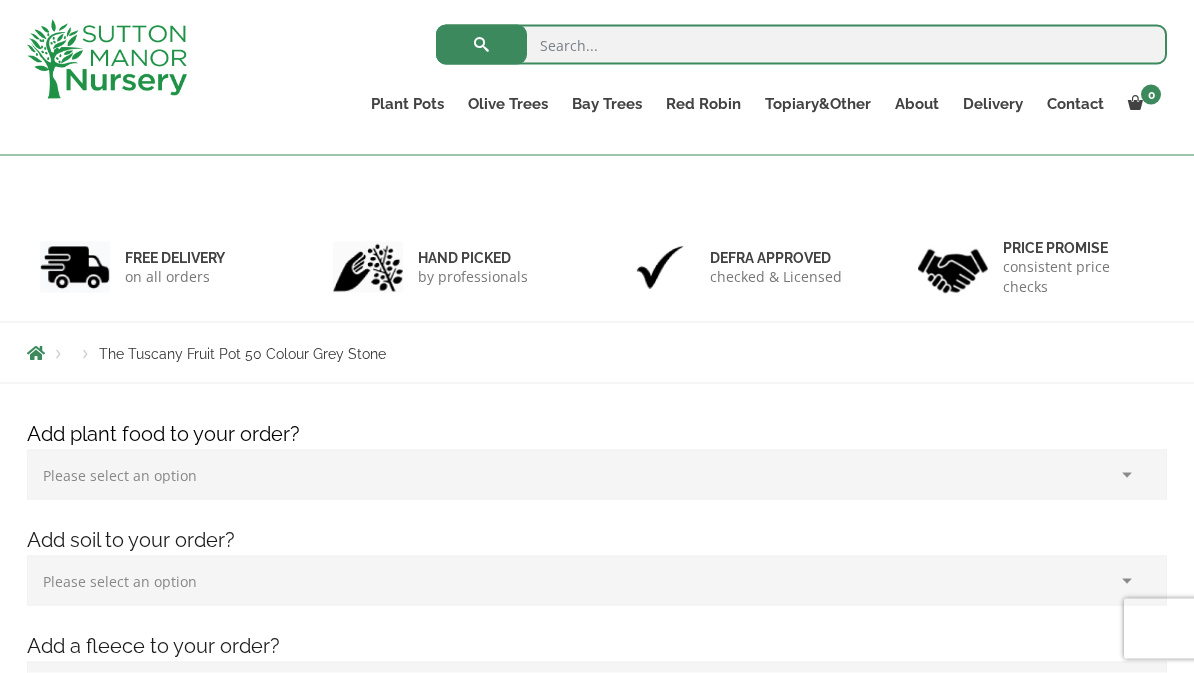 scroll, scrollTop: 0, scrollLeft: 0, axis: both 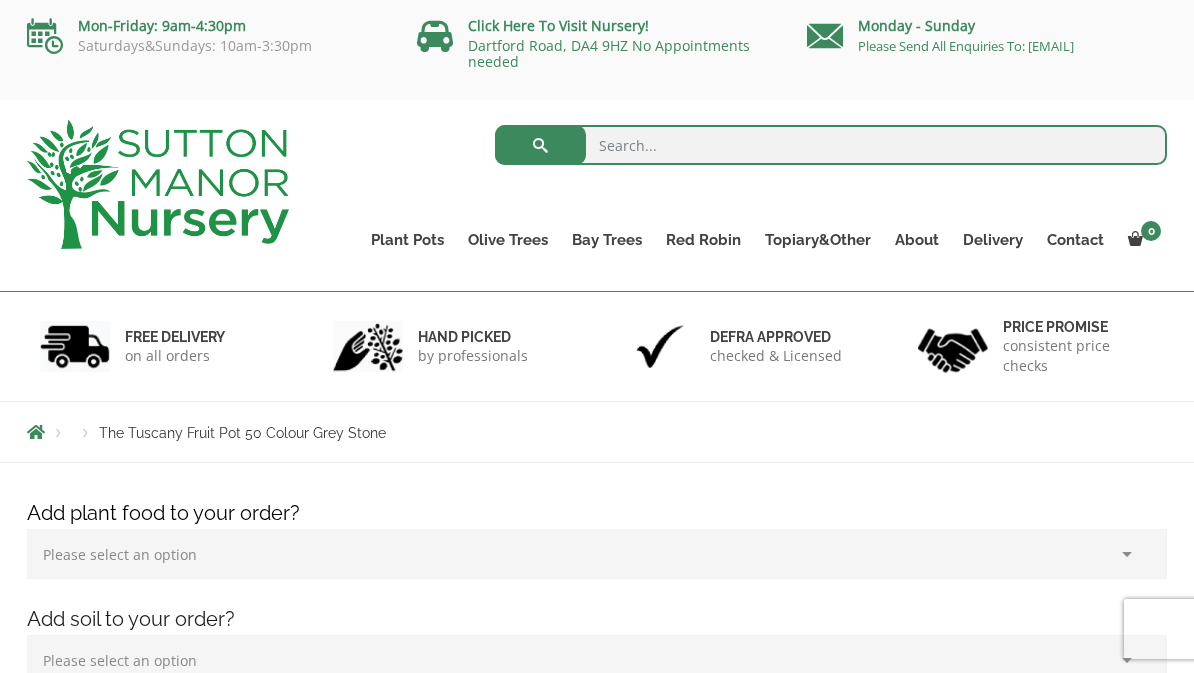 click on "The Atlantis Pots" at bounding box center [0, 0] 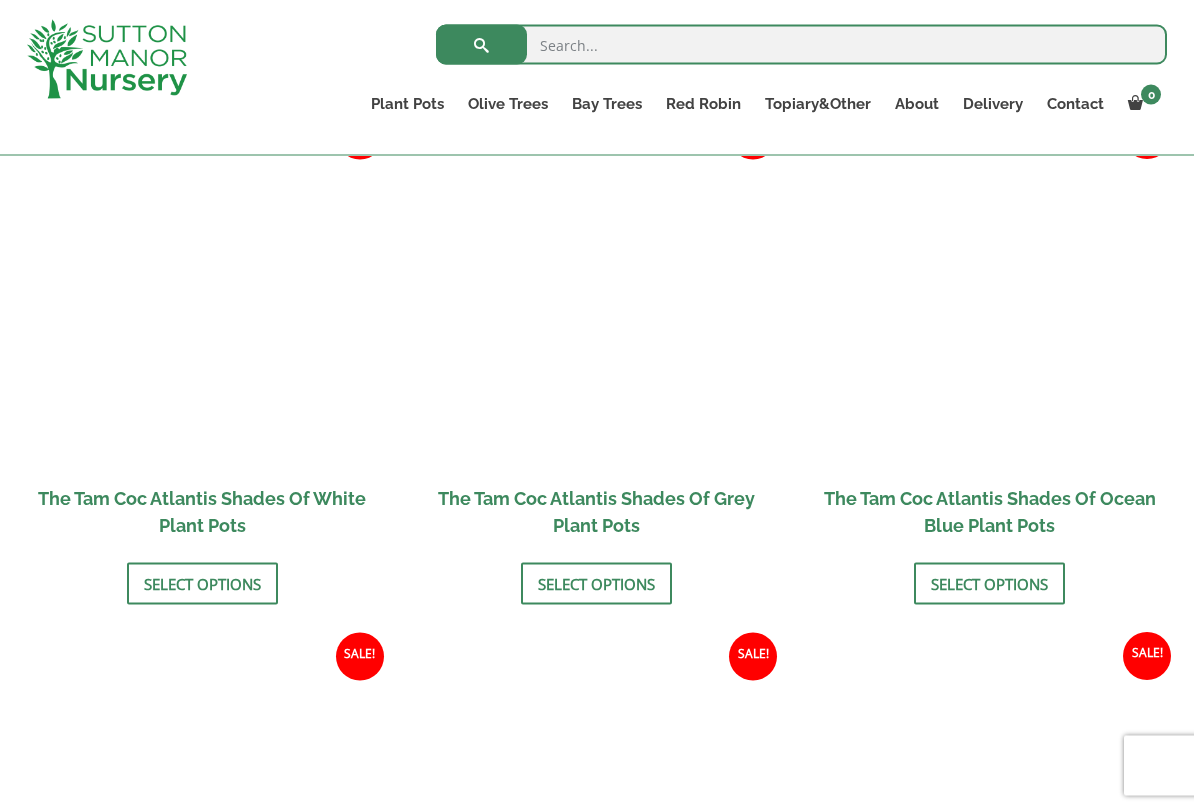 scroll, scrollTop: 1233, scrollLeft: 0, axis: vertical 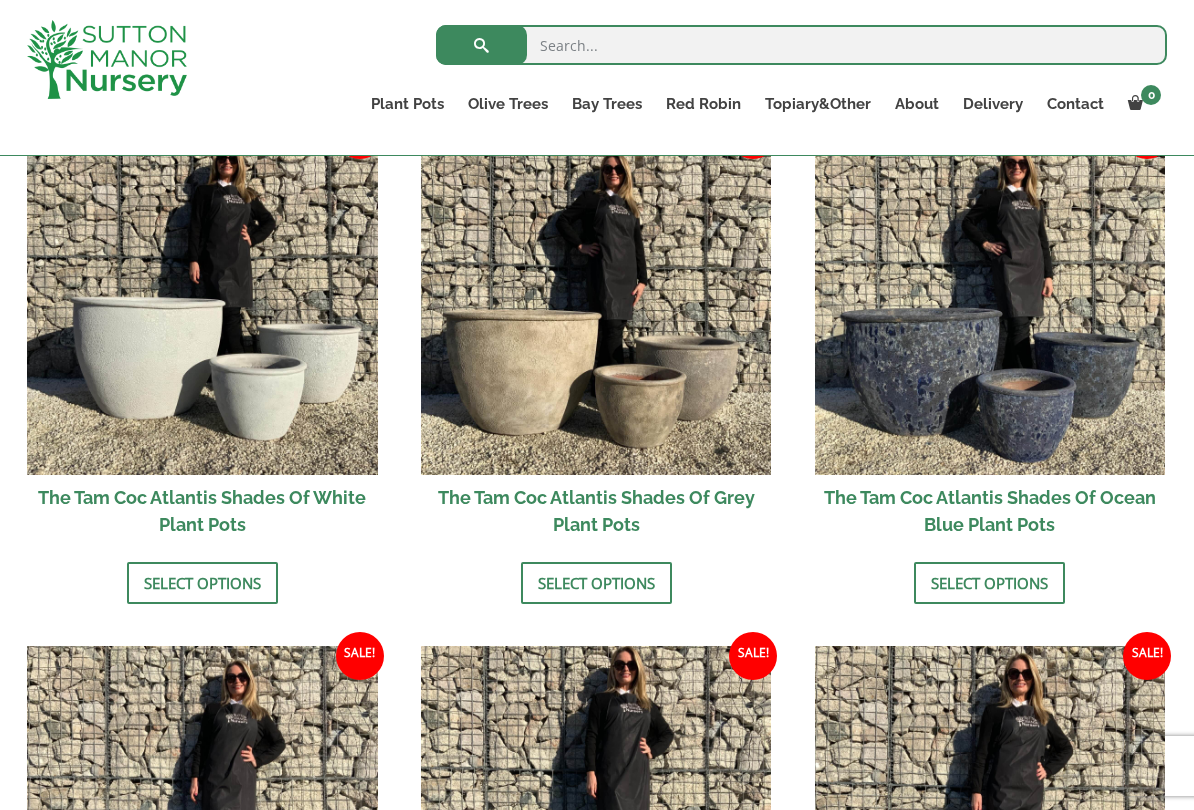 click at bounding box center (990, 300) 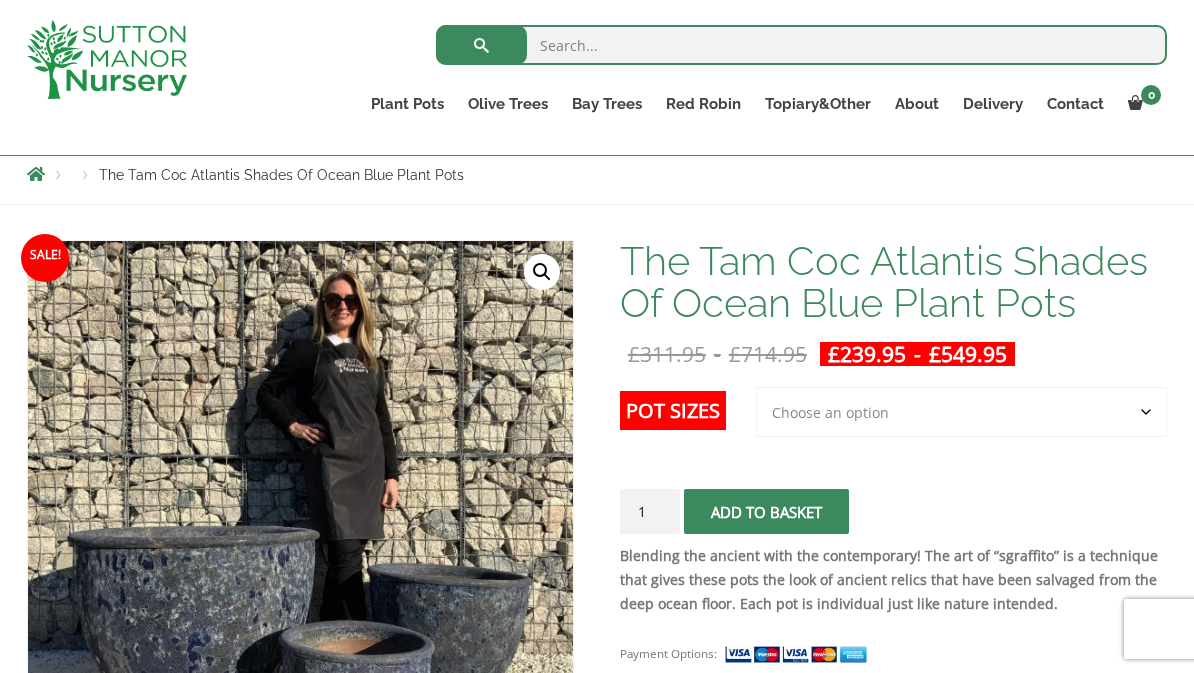 scroll, scrollTop: 230, scrollLeft: 0, axis: vertical 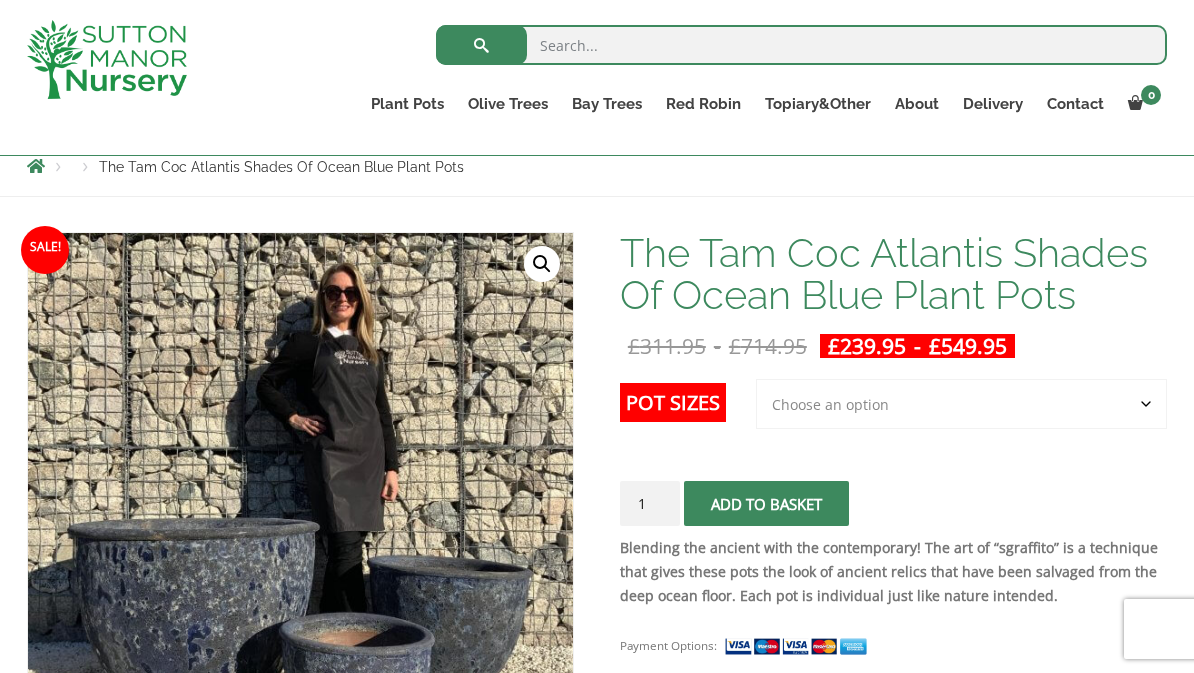click on "Choose an option 3rd to Largest Pot In The Picture 2nd to Largest Pot In The Picture Largest pot In The Picture" 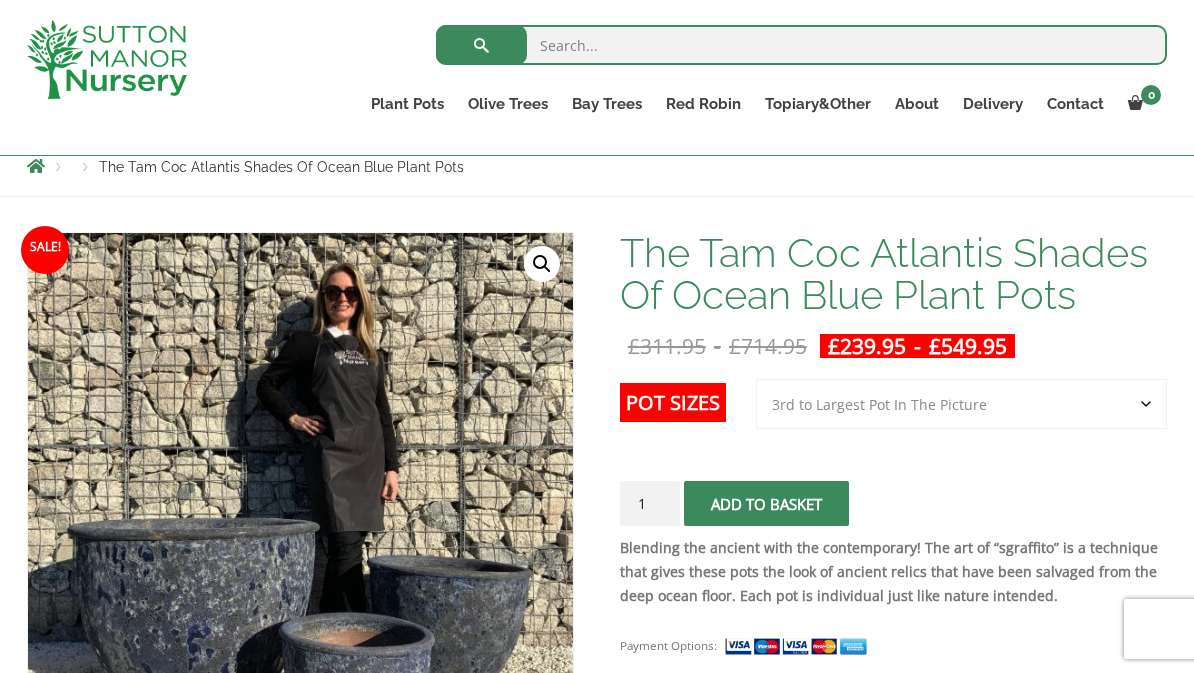 select on "3rd to Largest Pot In The Picture" 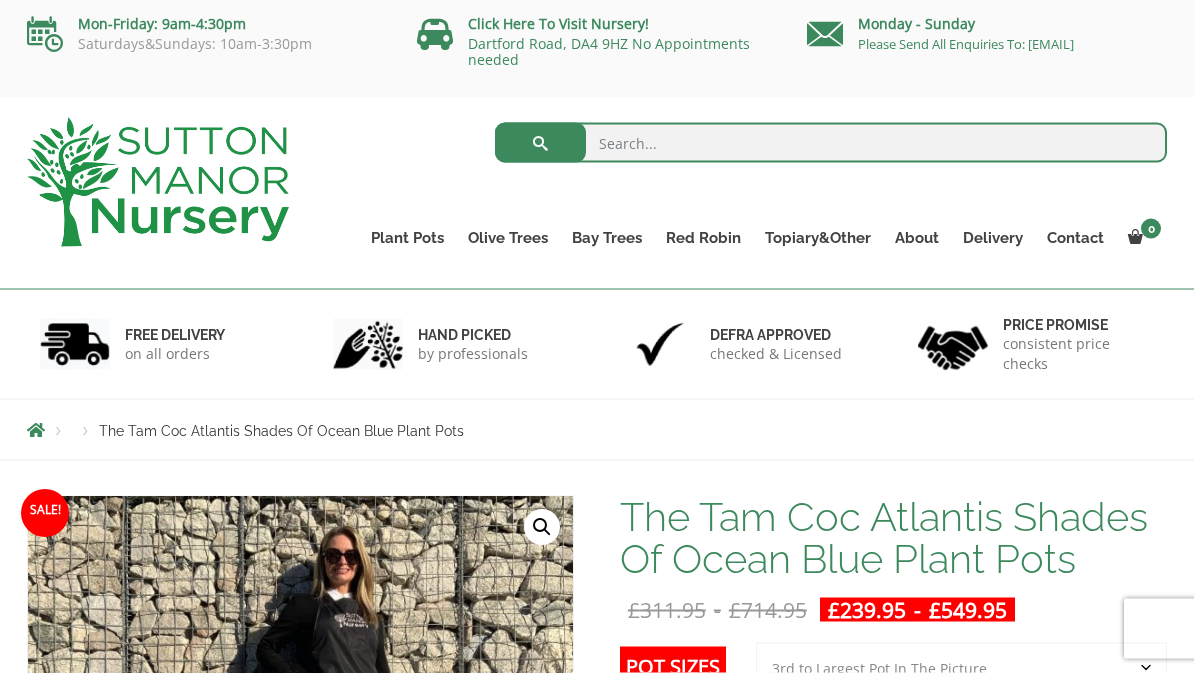 scroll, scrollTop: 0, scrollLeft: 0, axis: both 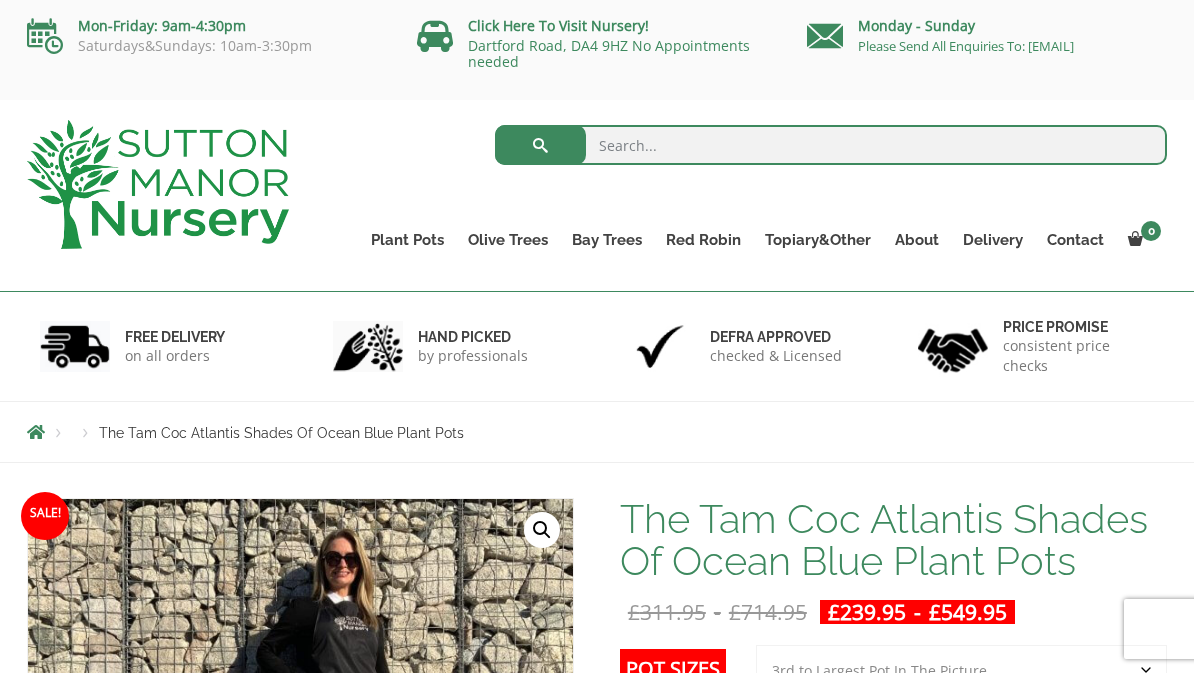 click on "The Atlantis Pots" at bounding box center [0, 0] 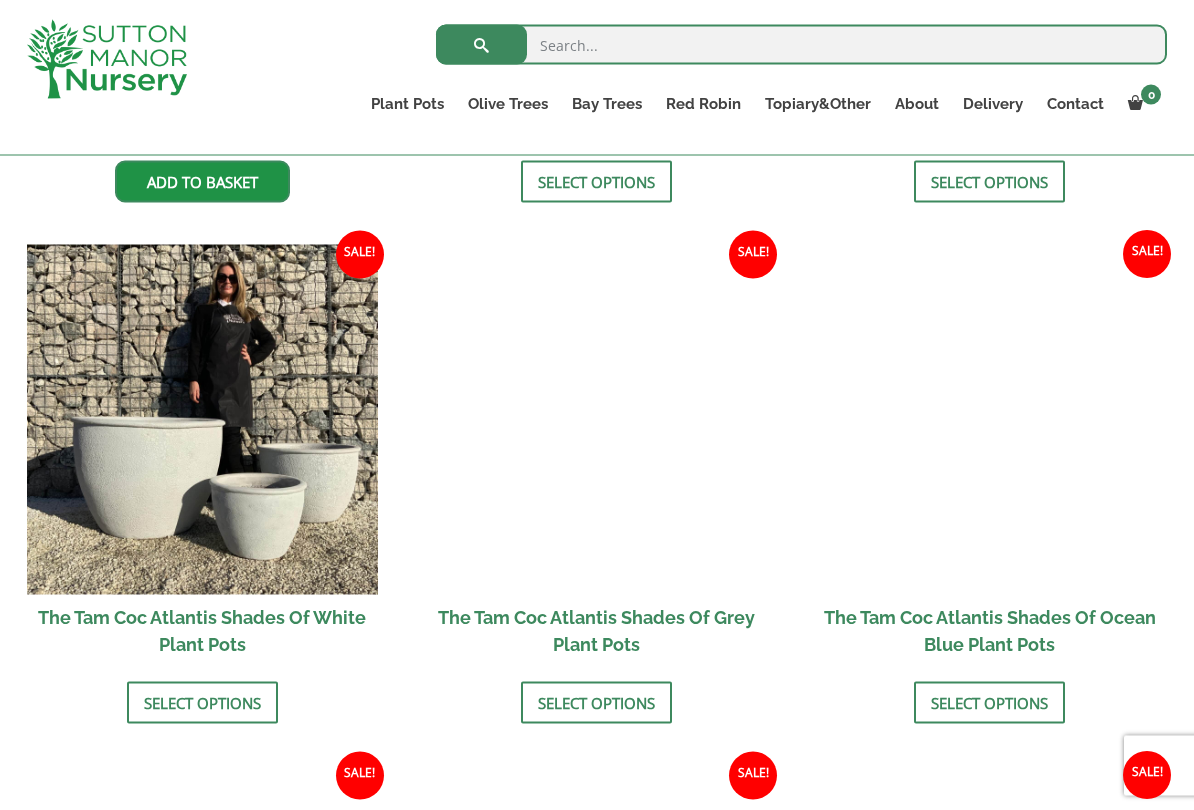 scroll, scrollTop: 1114, scrollLeft: 0, axis: vertical 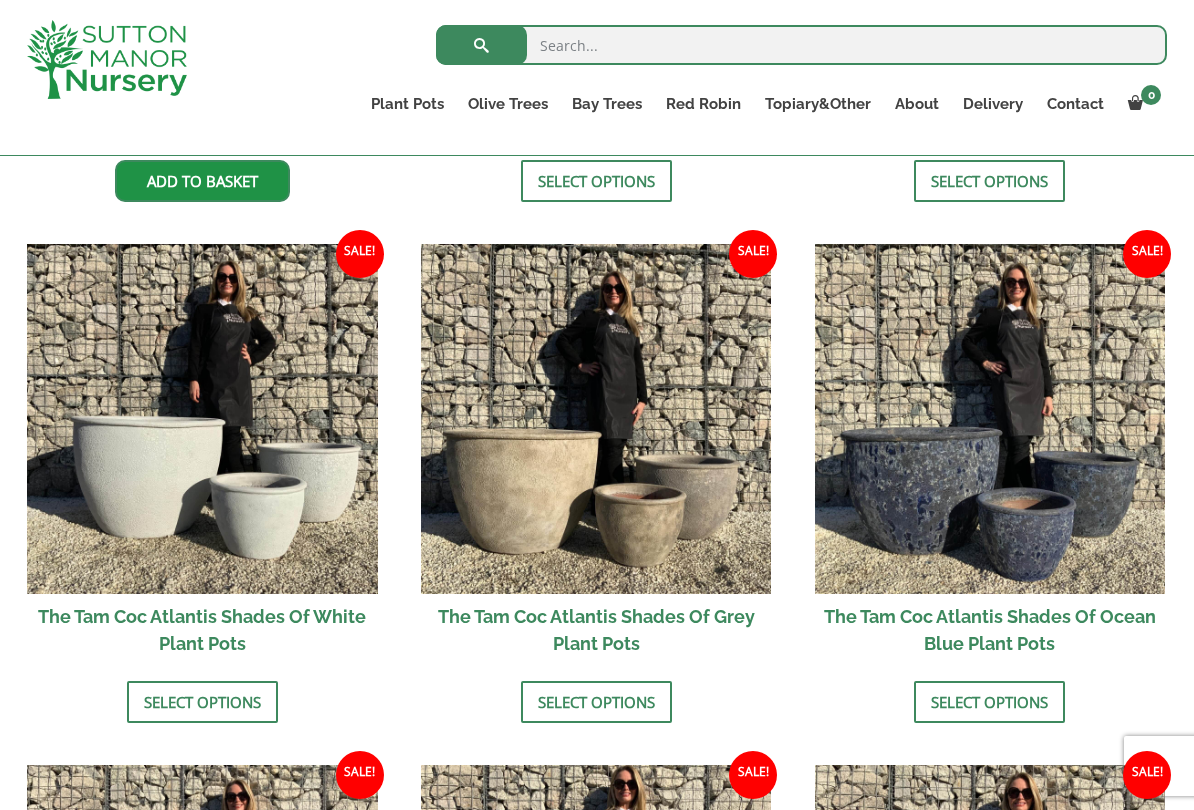click at bounding box center [202, 419] 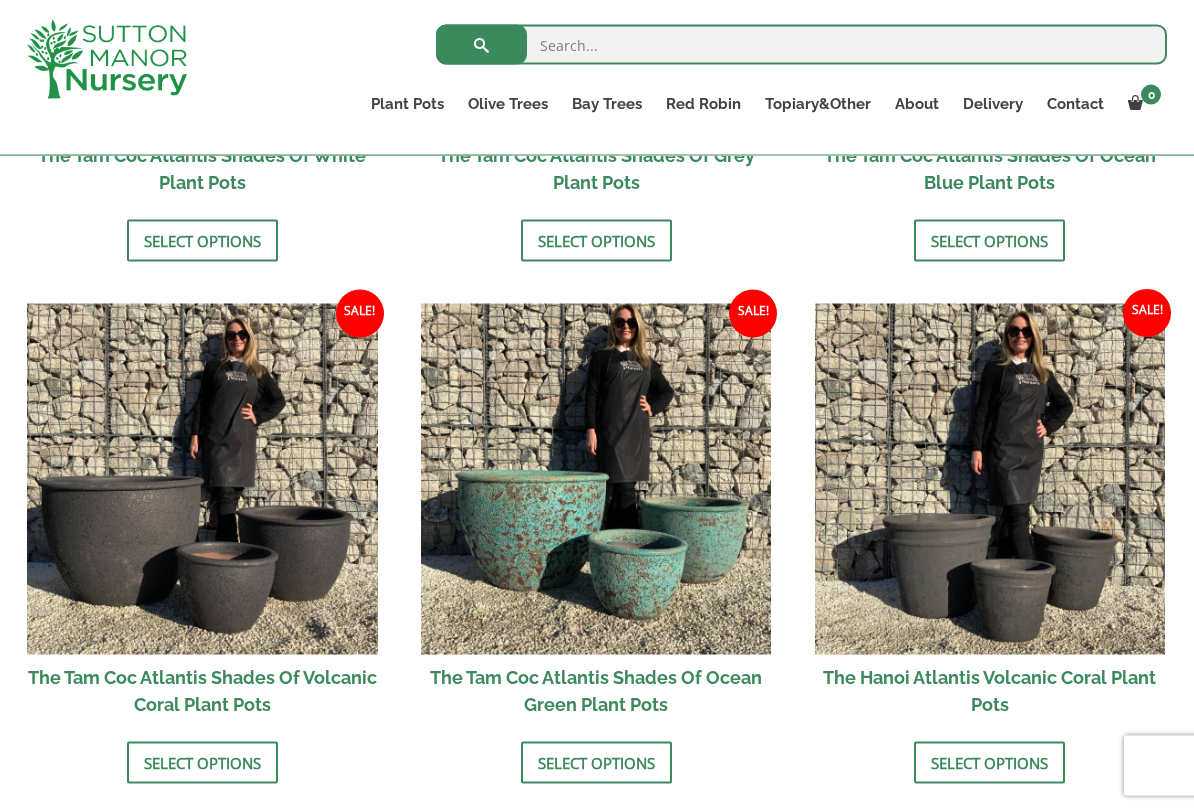 scroll, scrollTop: 1576, scrollLeft: 0, axis: vertical 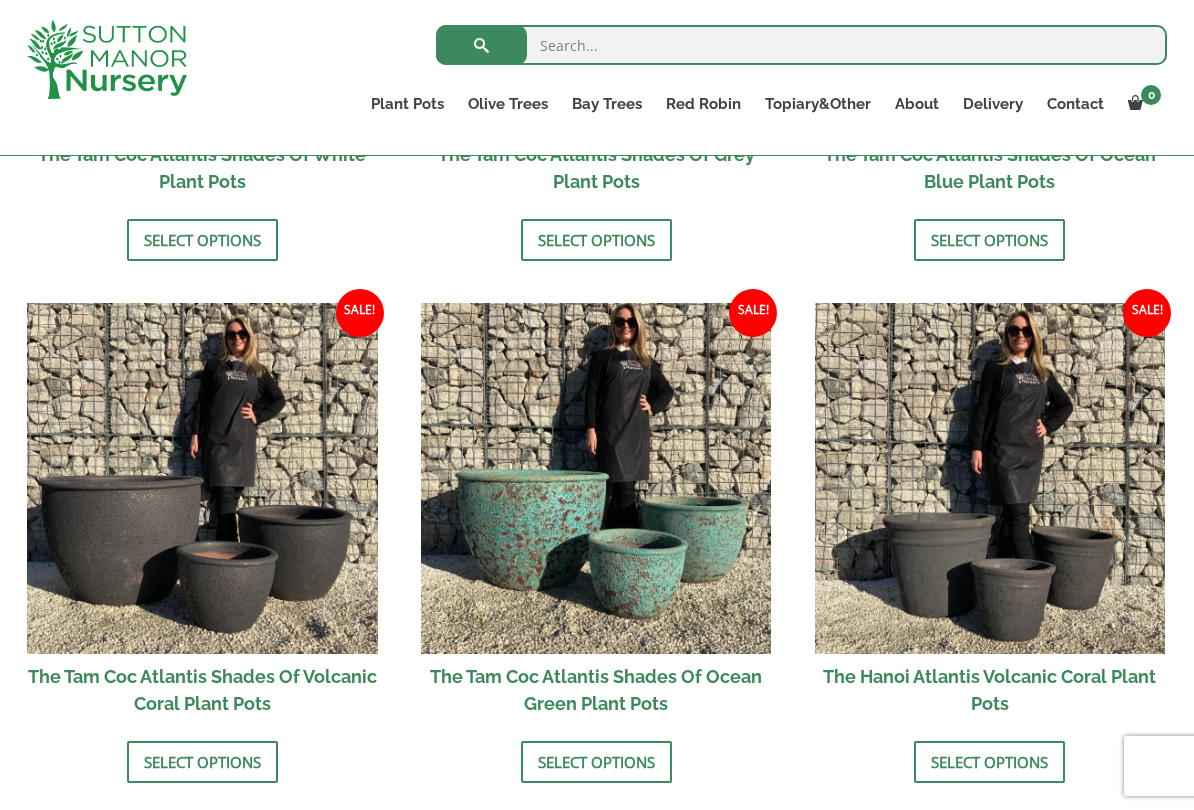click at bounding box center [596, 478] 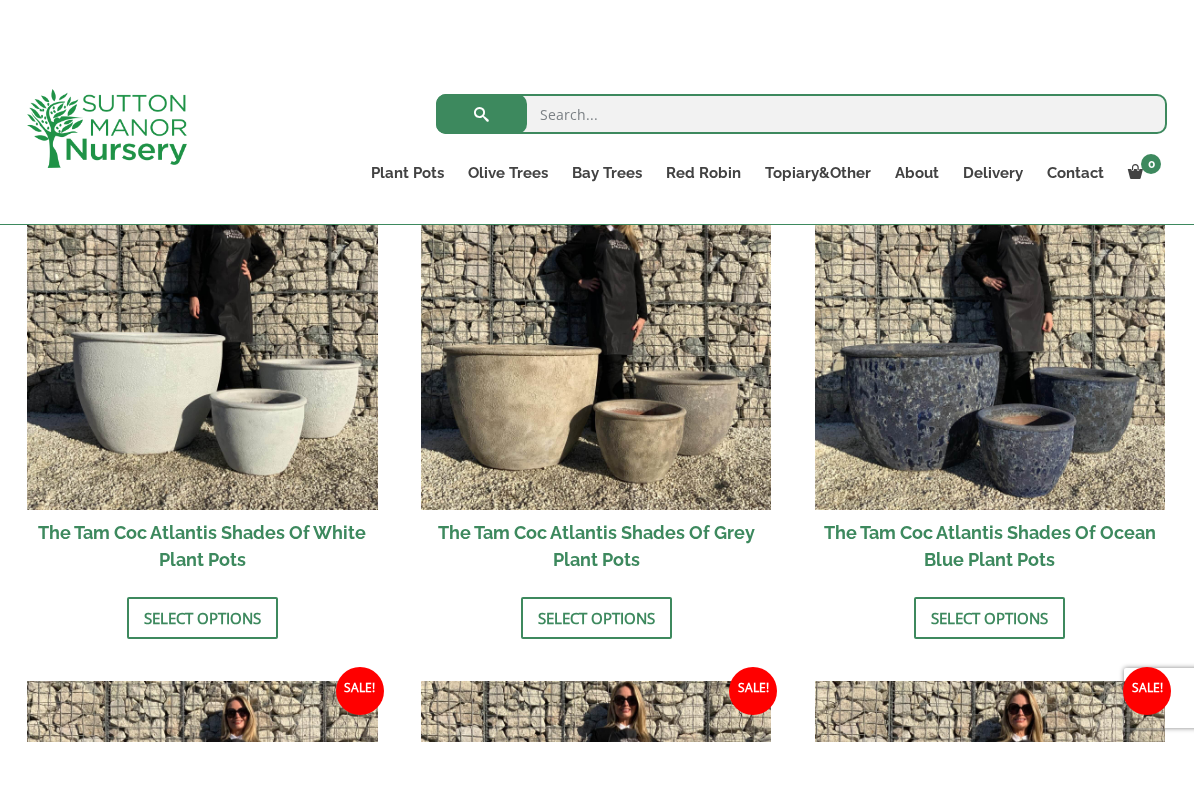 scroll, scrollTop: 1266, scrollLeft: 0, axis: vertical 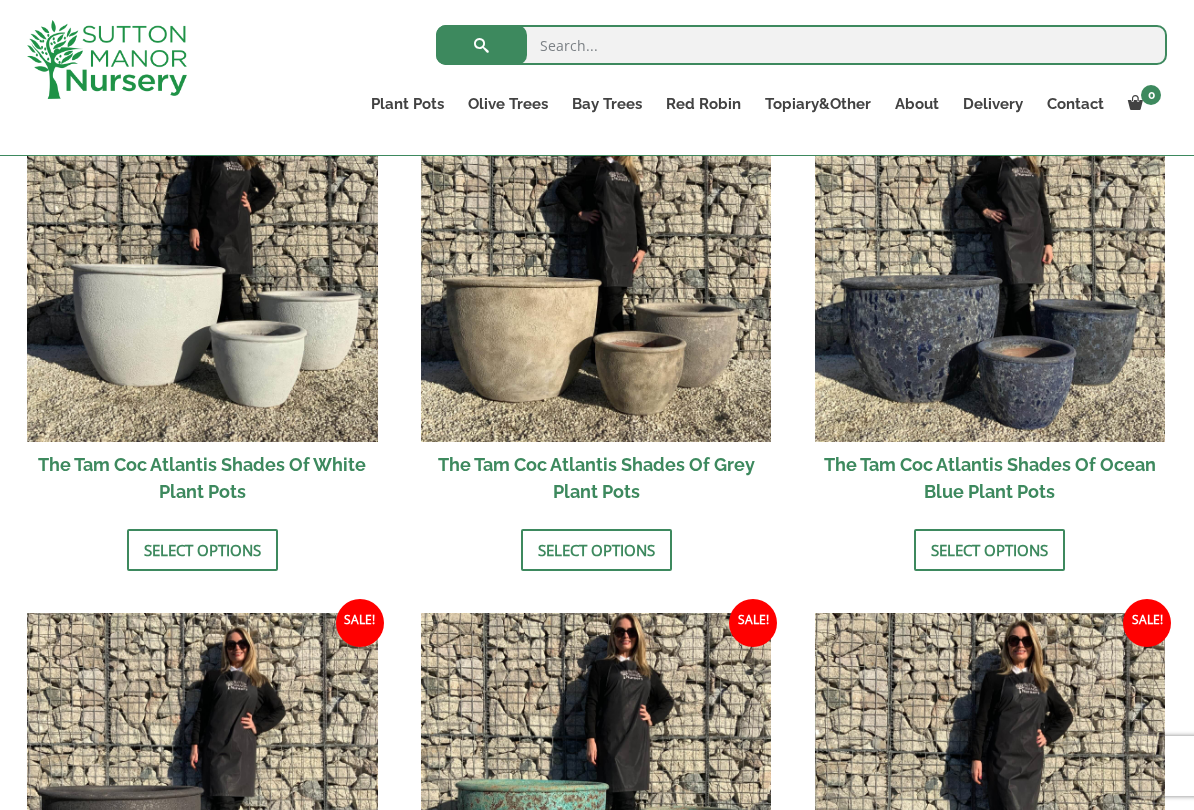 click at bounding box center (596, 267) 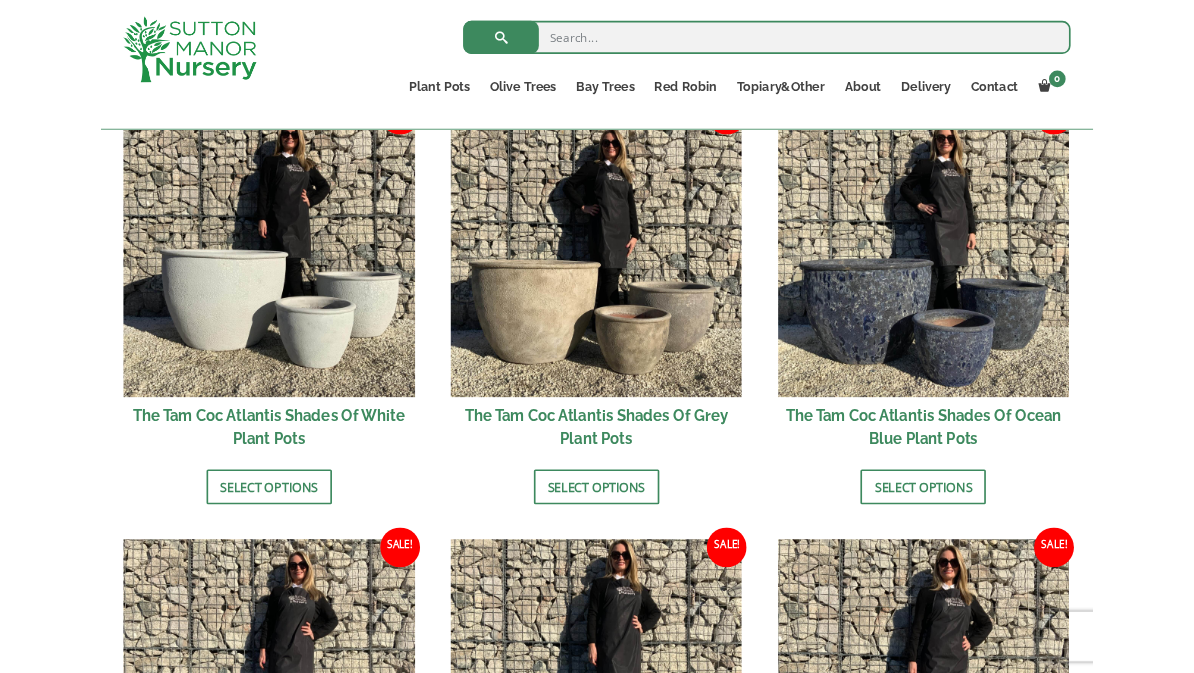 scroll, scrollTop: 1322, scrollLeft: 0, axis: vertical 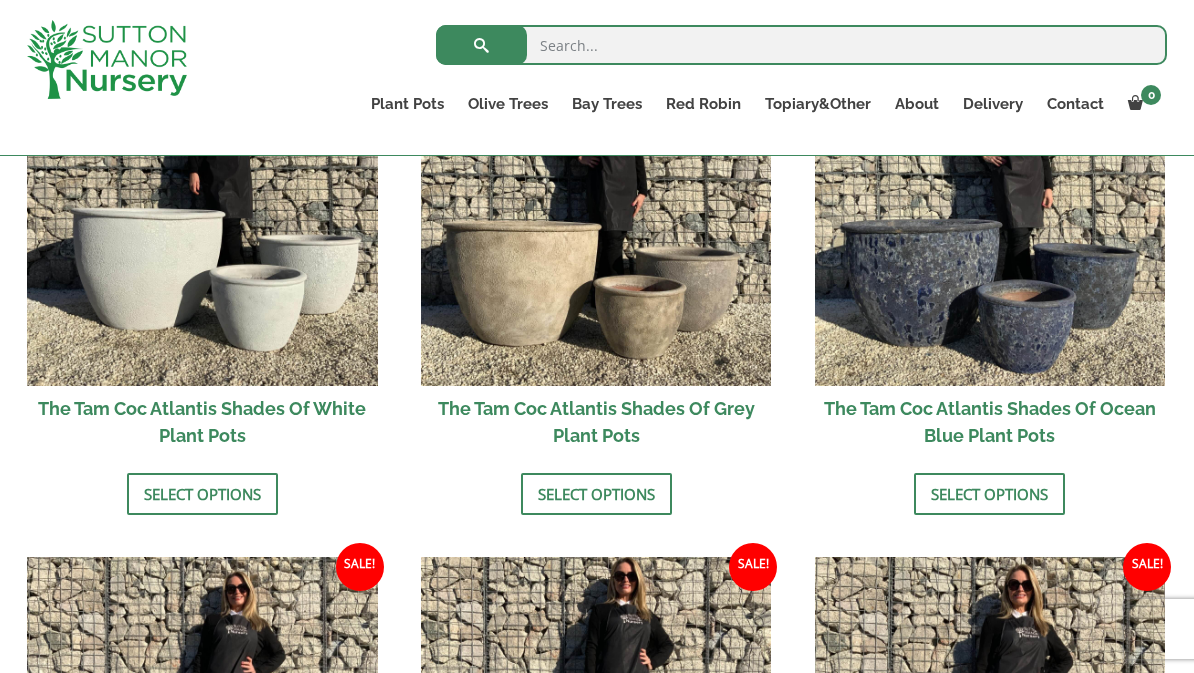 click at bounding box center (990, 211) 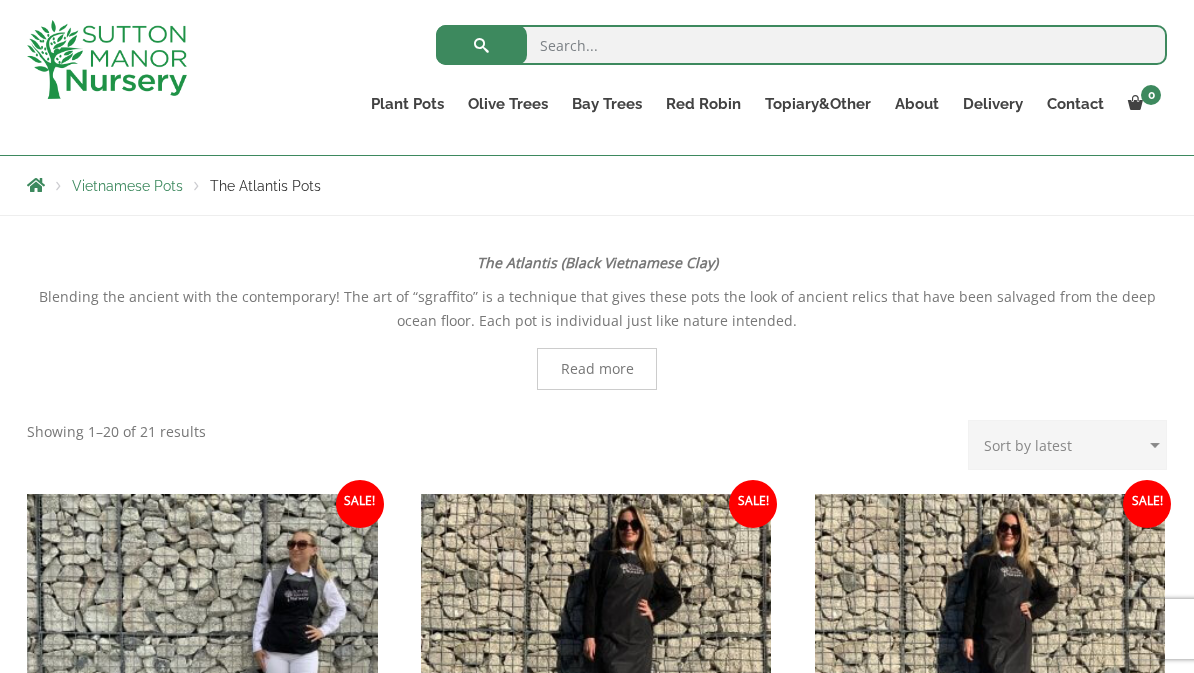 scroll, scrollTop: 244, scrollLeft: 0, axis: vertical 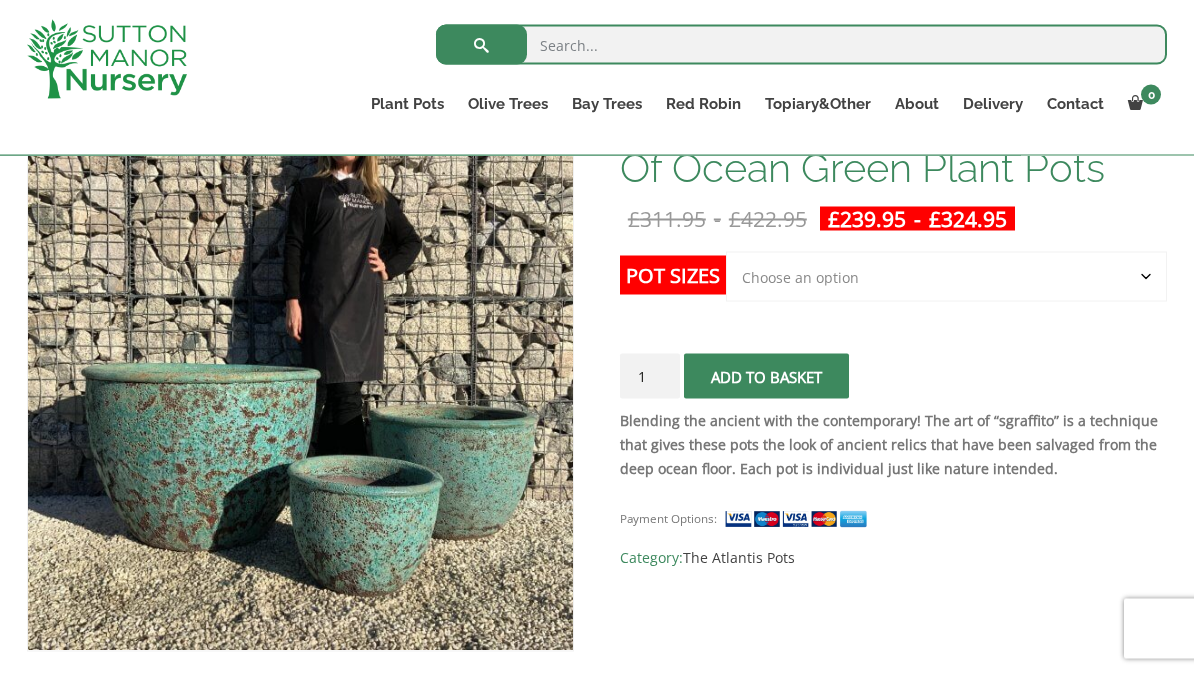 click on "Choose an option Click here to buy the 3rd to Largest Pot In The Picture Click here to buy the 2nd to Largest Pot In The Picture" 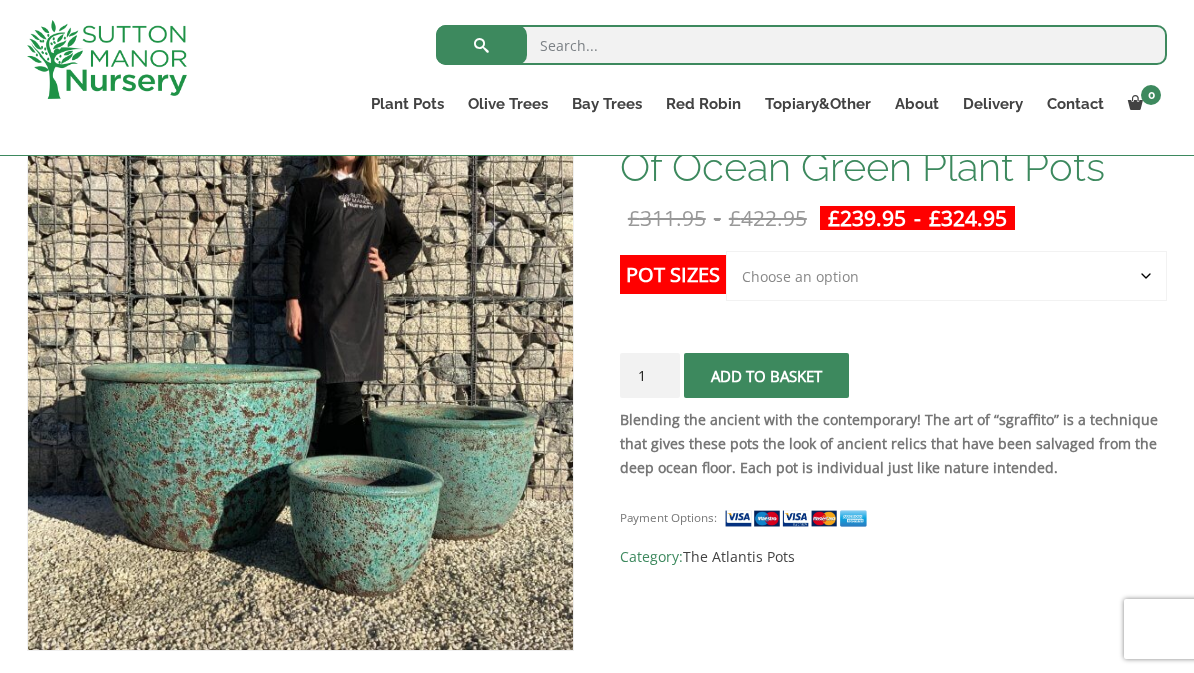 select on "Click here to buy the 2nd to Largest Pot In The Picture" 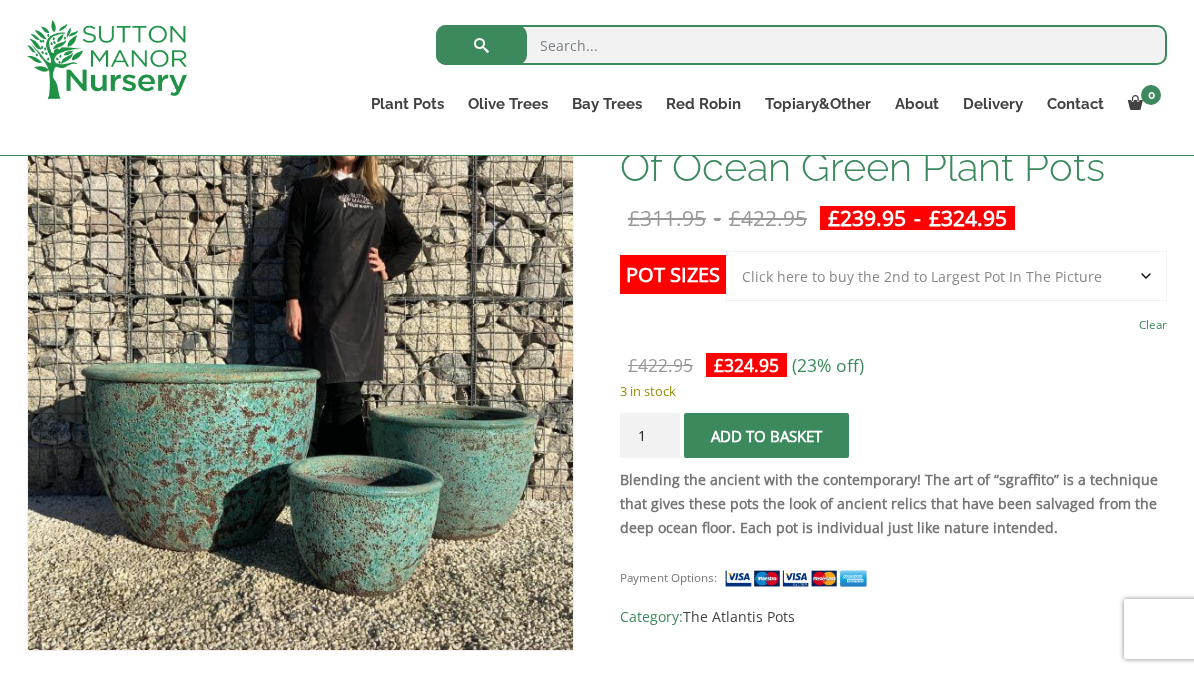 click on "Choose an option Click here to buy the 3rd to Largest Pot In The Picture Click here to buy the 2nd to Largest Pot In The Picture" 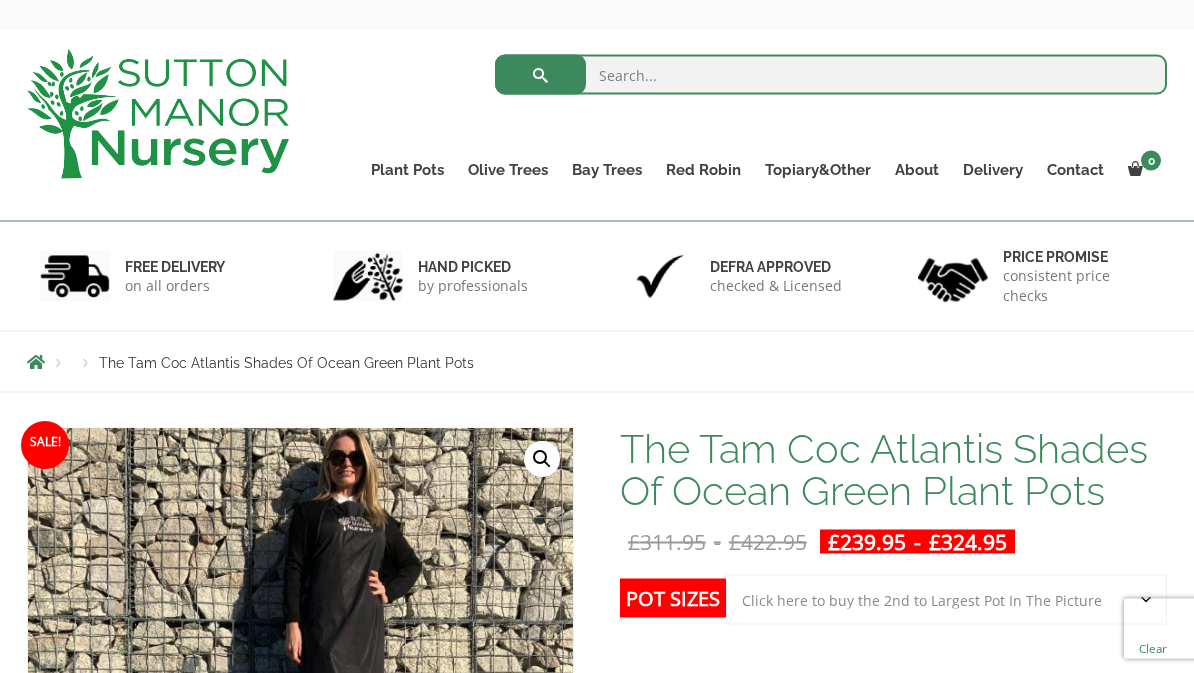 scroll, scrollTop: 0, scrollLeft: 0, axis: both 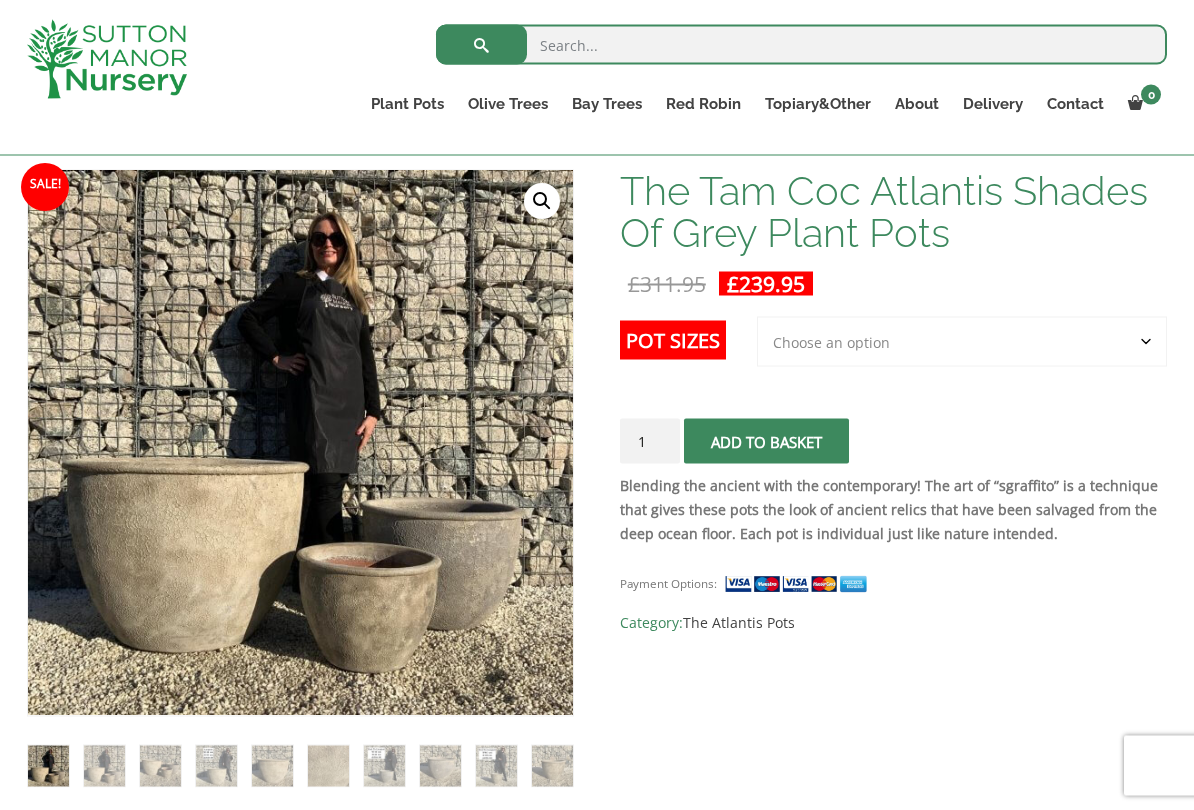 click on "Choose an option 3rd to Largest Pot In The Picture" 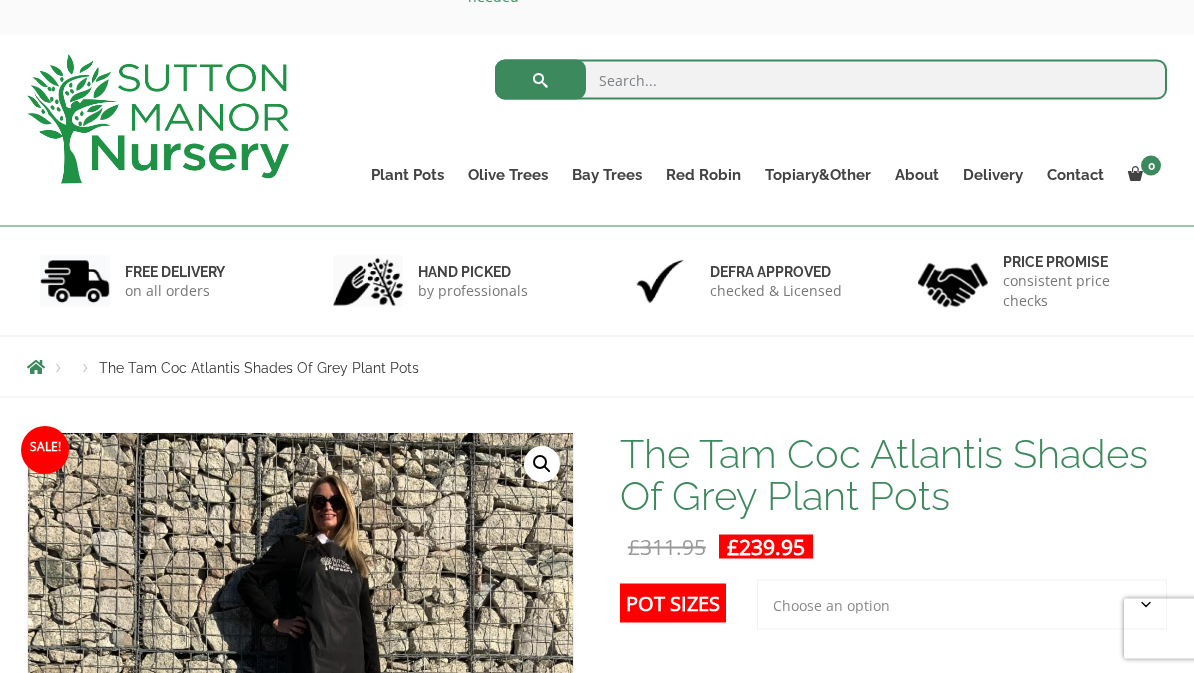scroll, scrollTop: 0, scrollLeft: 0, axis: both 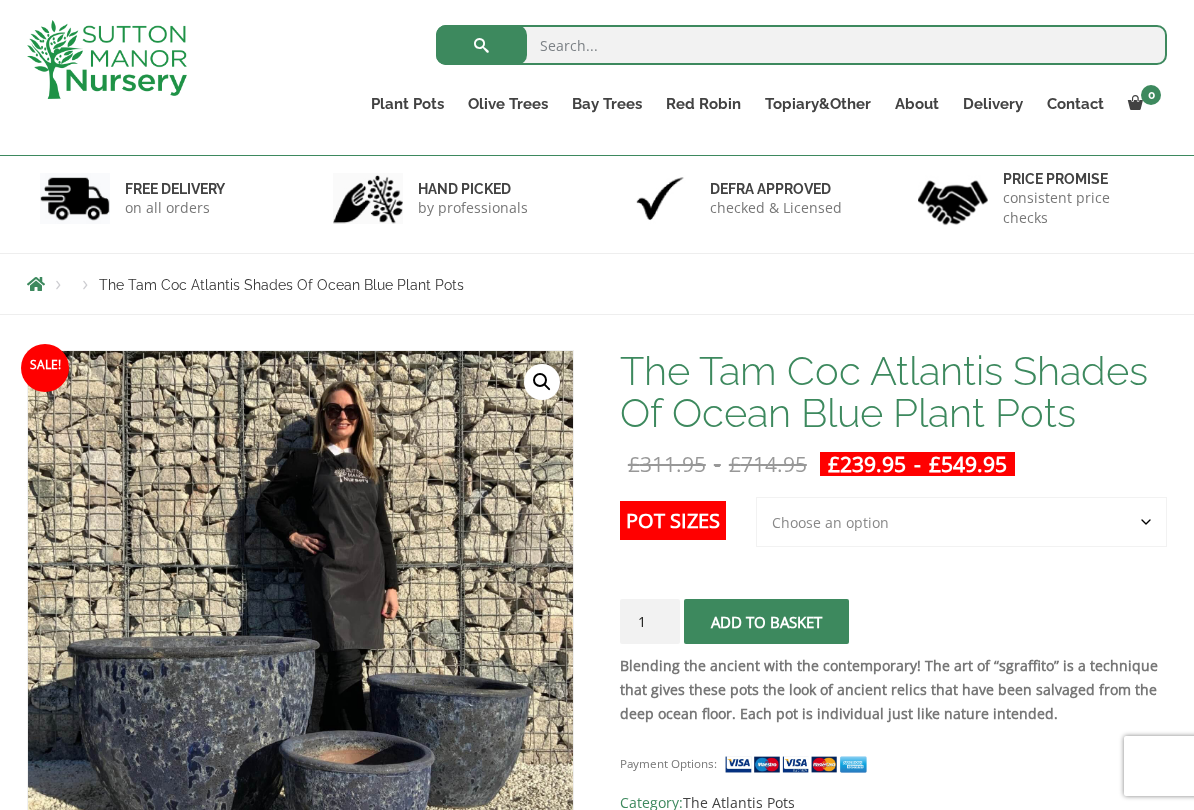 click on "Choose an option 3rd to Largest Pot In The Picture 2nd to Largest Pot In The Picture Largest pot In The Picture Clear" 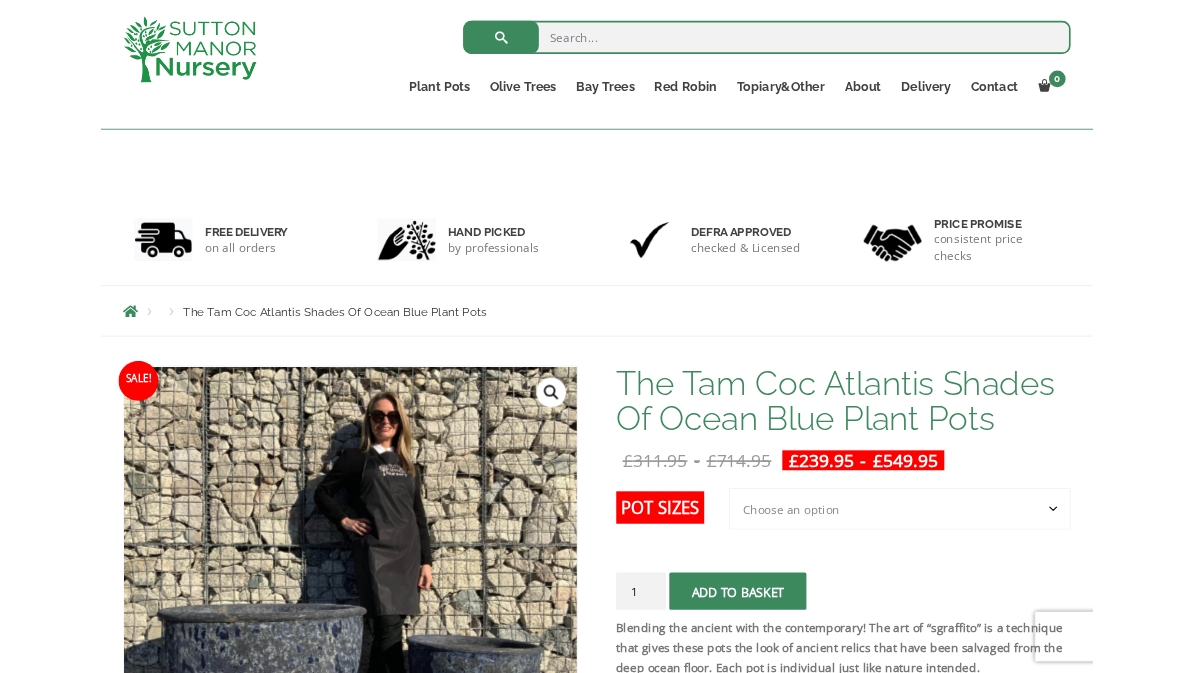 scroll, scrollTop: 0, scrollLeft: 0, axis: both 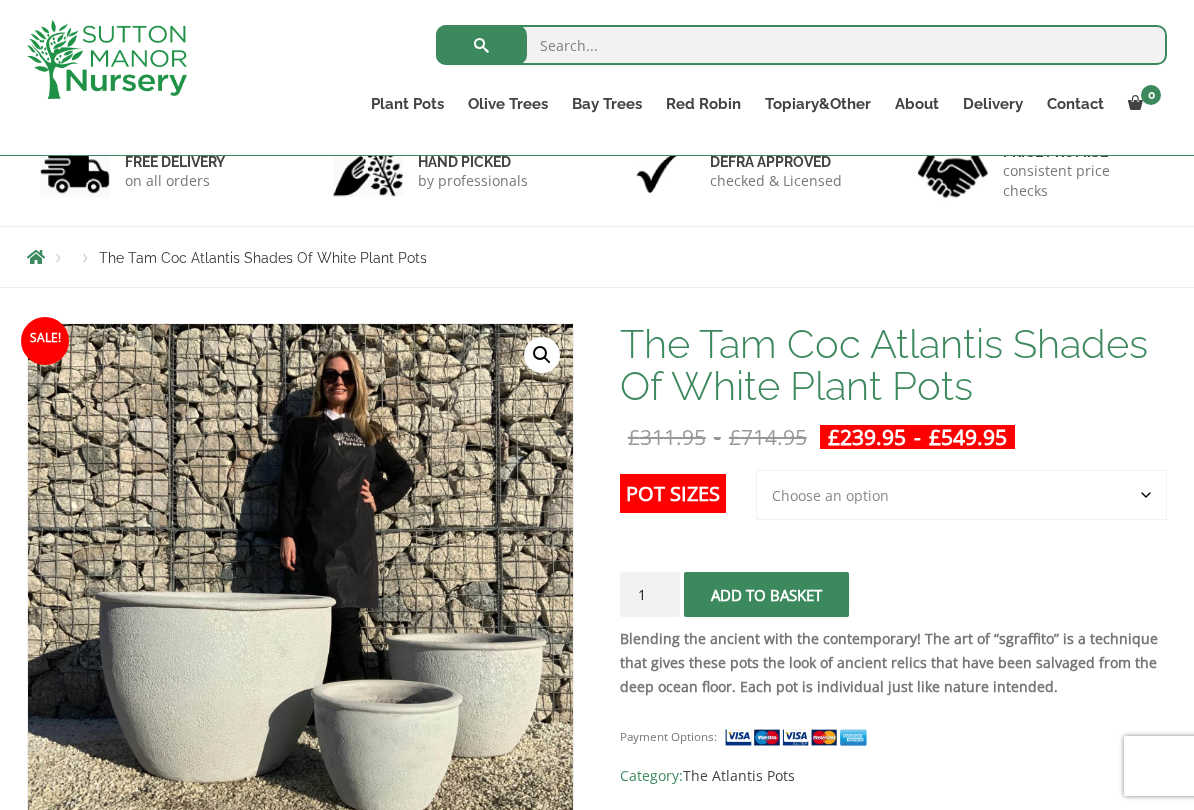 click on "Choose an option 3rd to Largest Pot In The Picture 2nd to Largest Pot In The Picture Largest pot In The Picture" 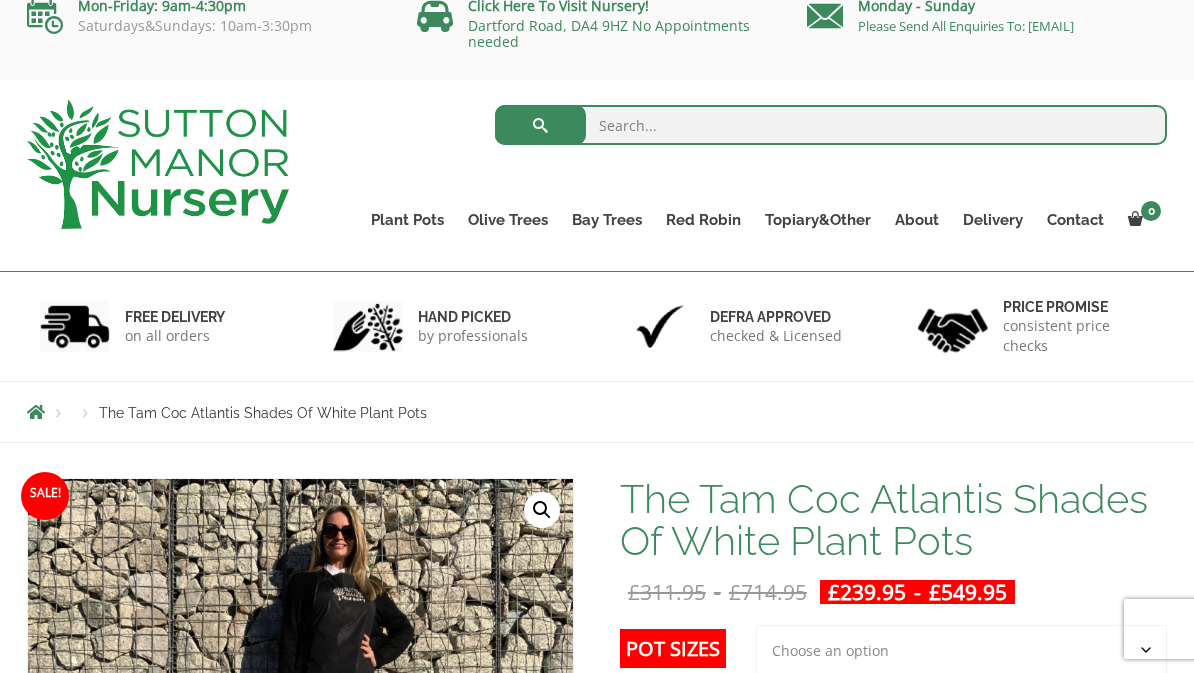 scroll, scrollTop: 0, scrollLeft: 0, axis: both 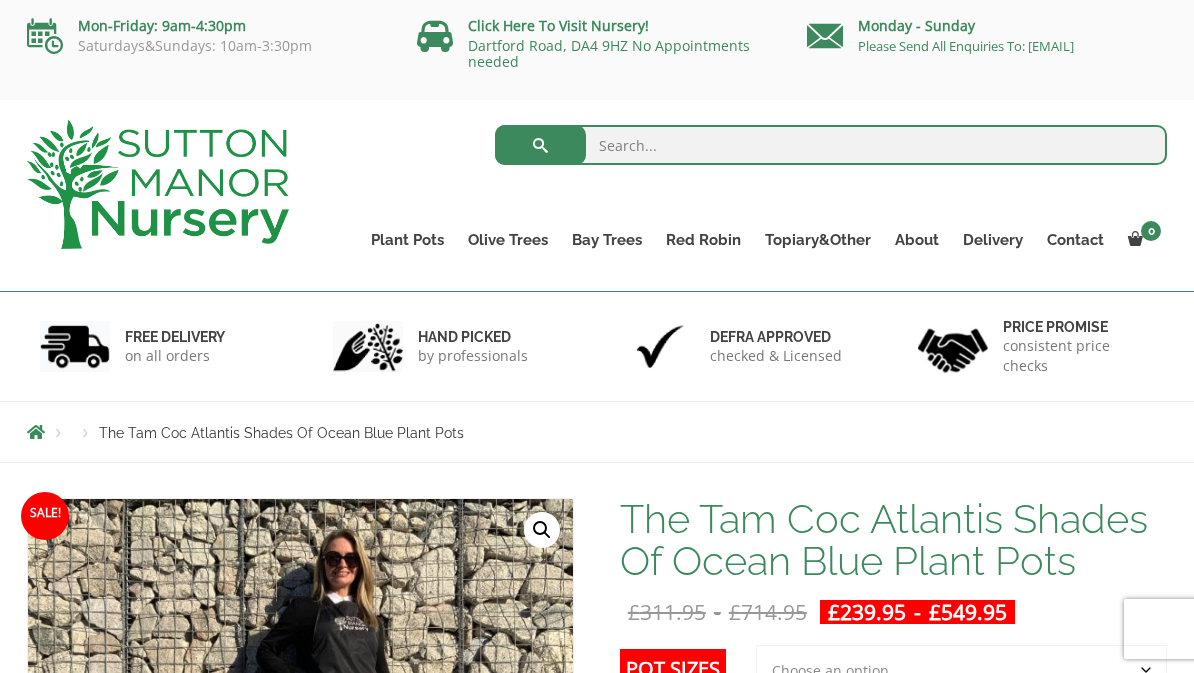 click on "The Old Stone Pots" at bounding box center [0, 0] 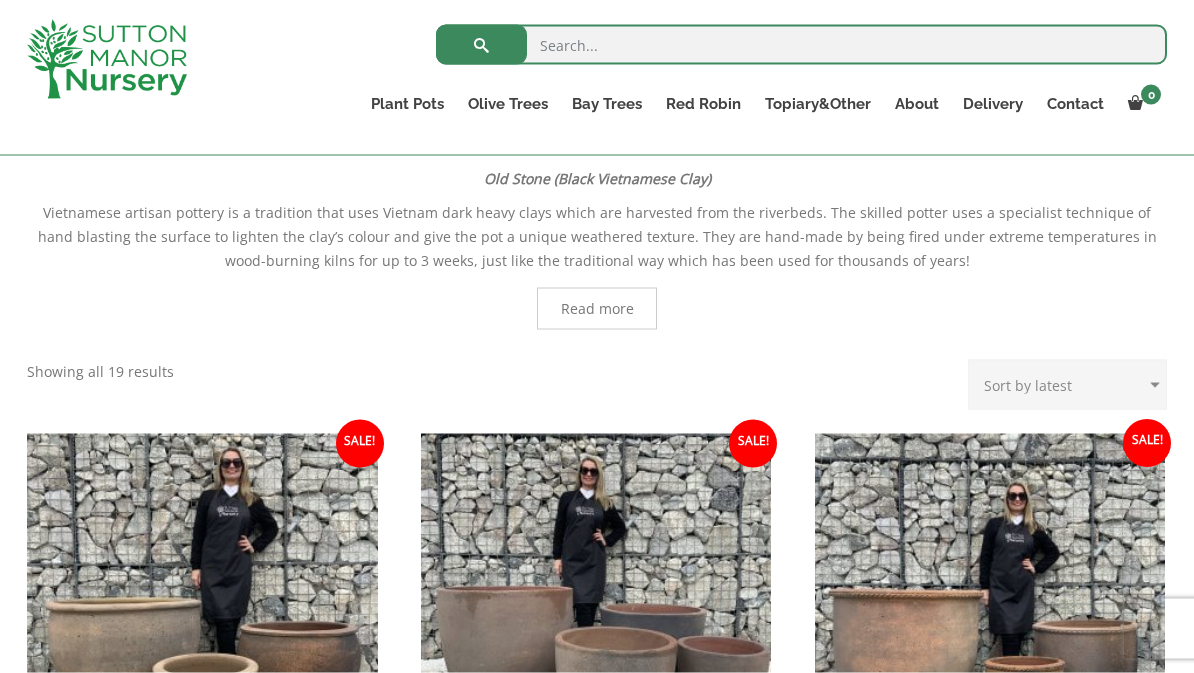scroll, scrollTop: 368, scrollLeft: 0, axis: vertical 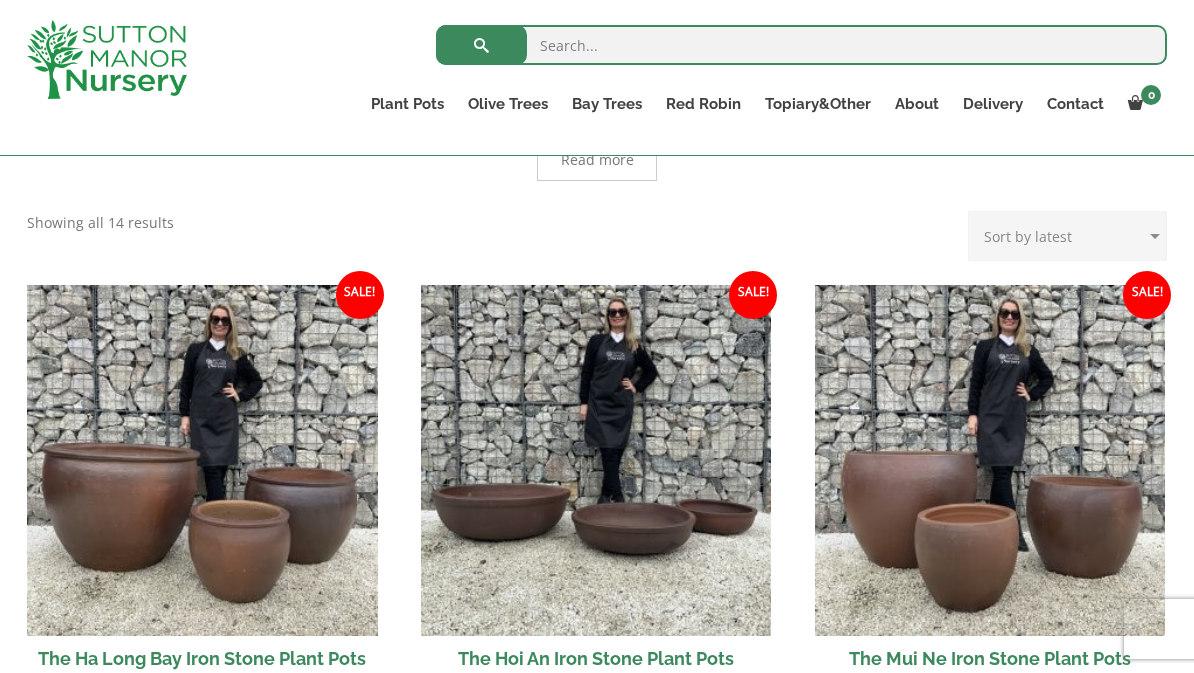 click at bounding box center (202, 460) 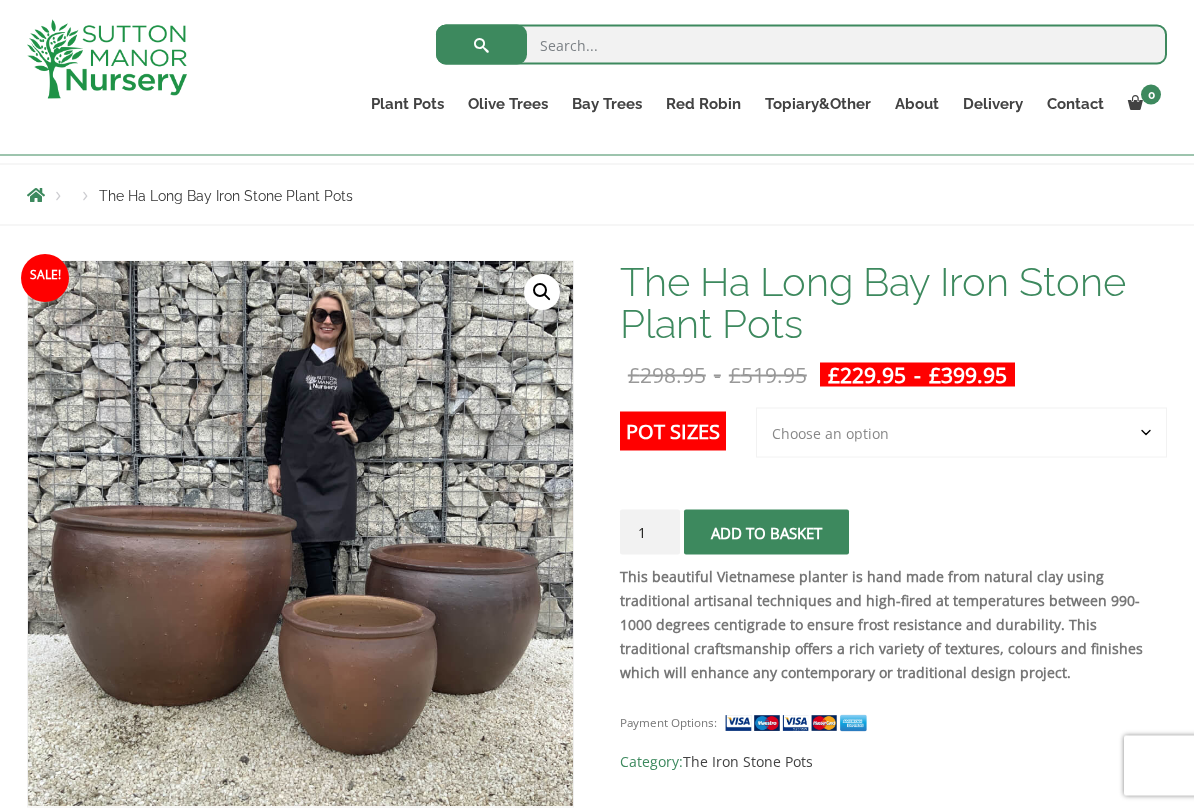 scroll, scrollTop: 205, scrollLeft: 0, axis: vertical 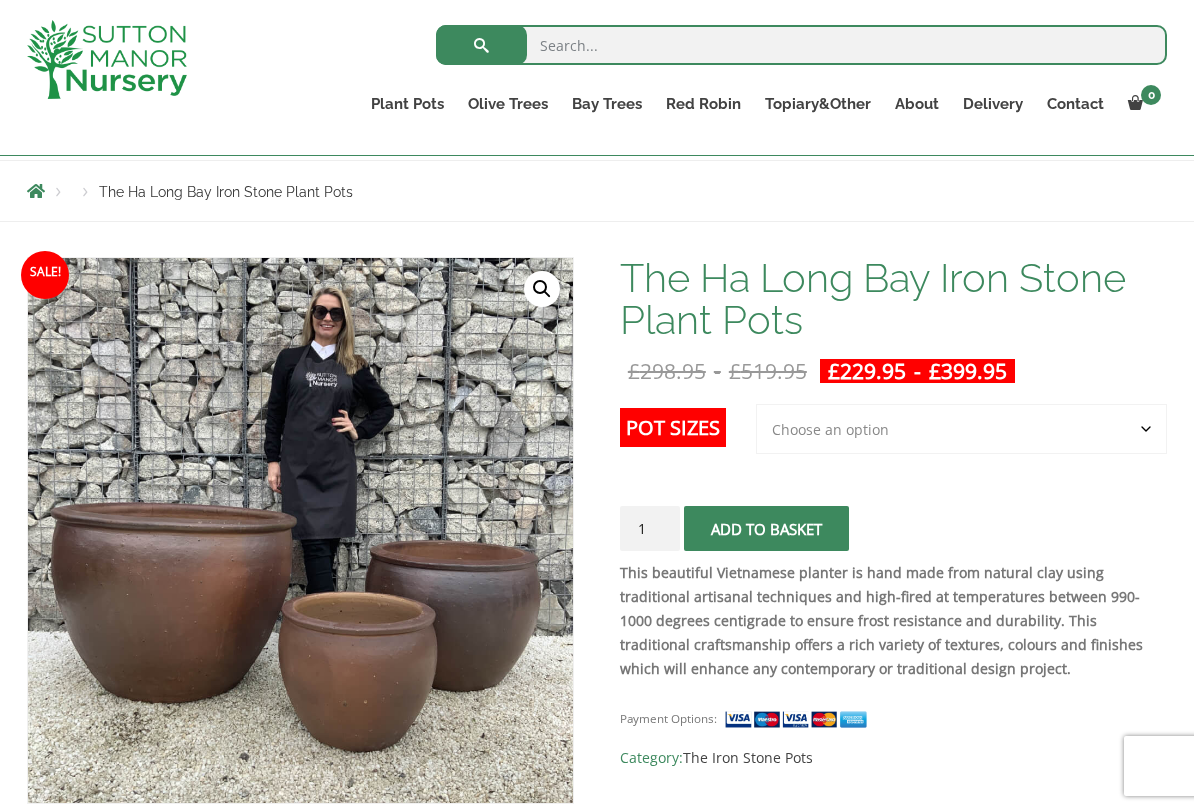 click on "Choose an option 3rd to Largest Pot In The Picture 2nd to Largest Pot In The Picture Largest pot In The Picture" 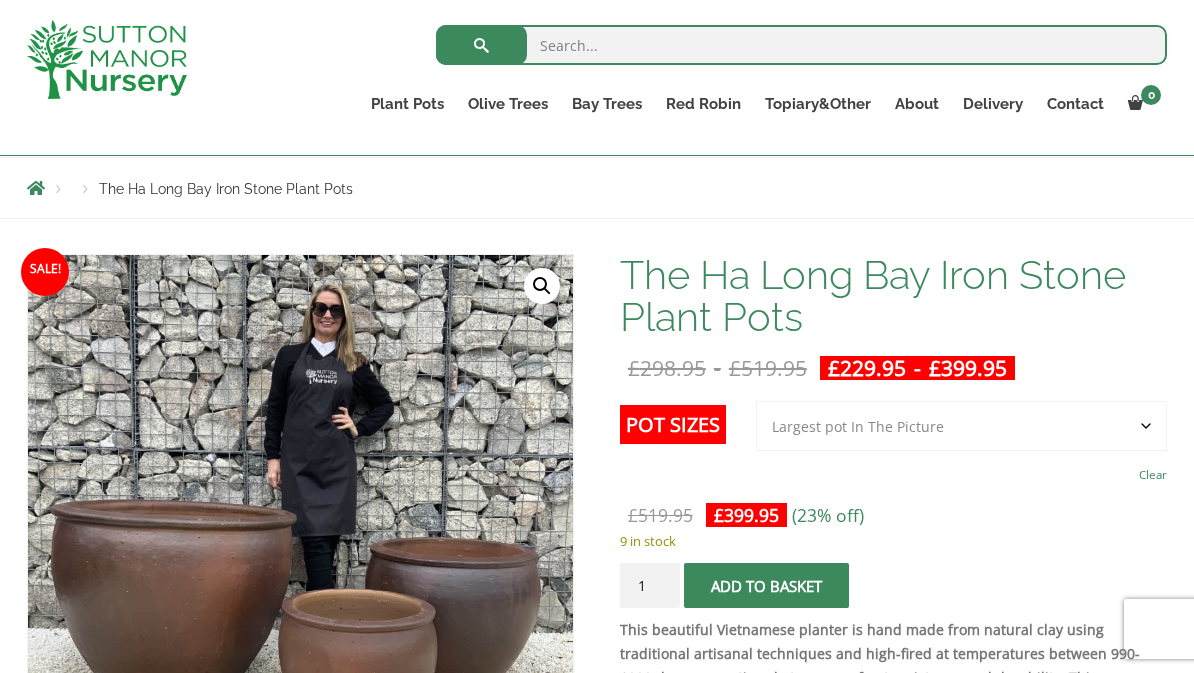 scroll, scrollTop: 0, scrollLeft: 0, axis: both 